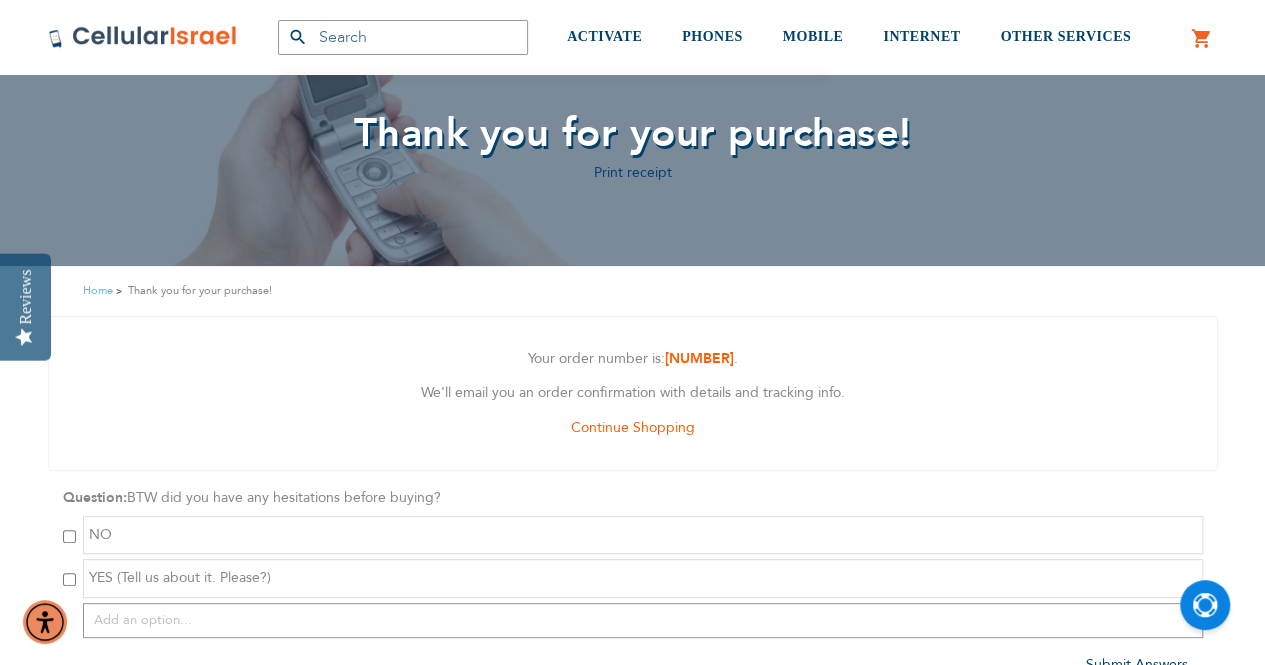 scroll, scrollTop: 0, scrollLeft: 0, axis: both 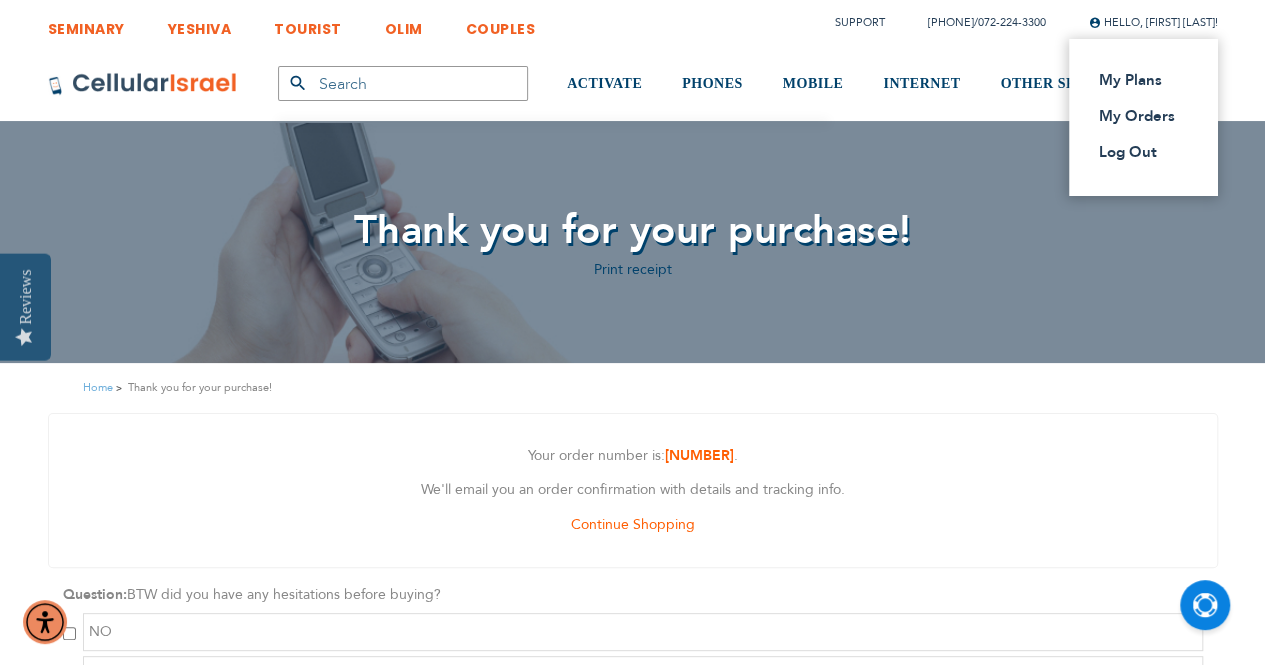 click on "Hello, [FIRST] [LAST]!" at bounding box center [1153, 22] 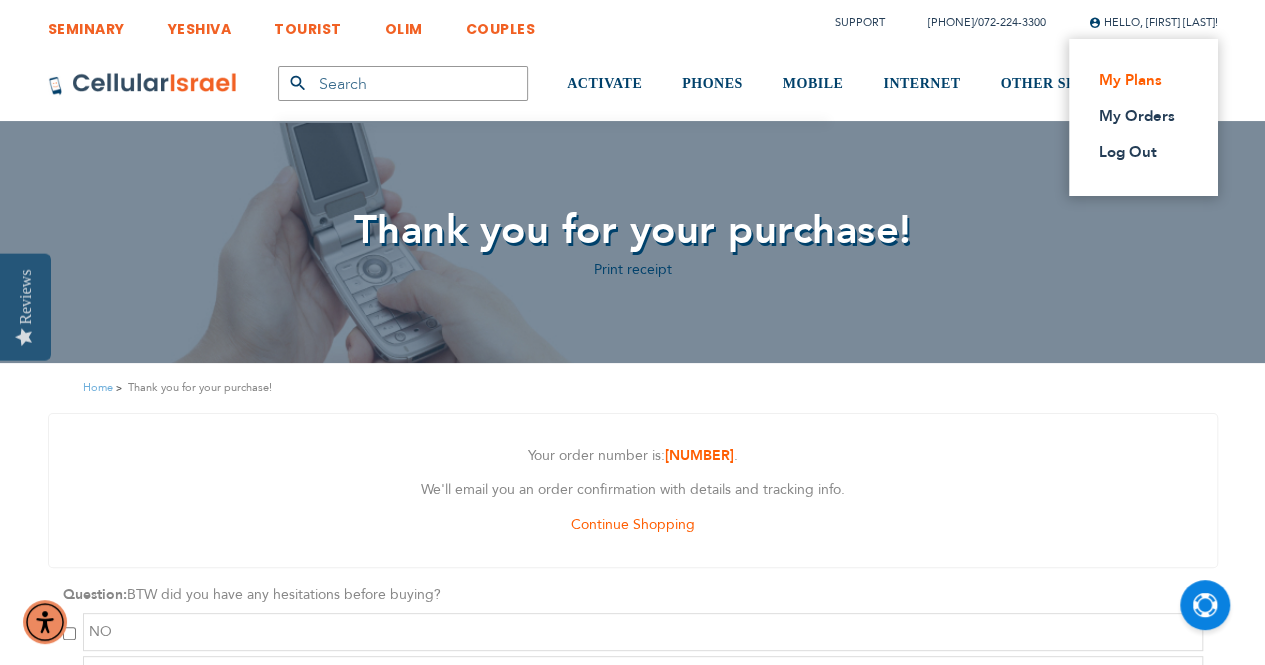 click on "My Plans" at bounding box center [1137, 80] 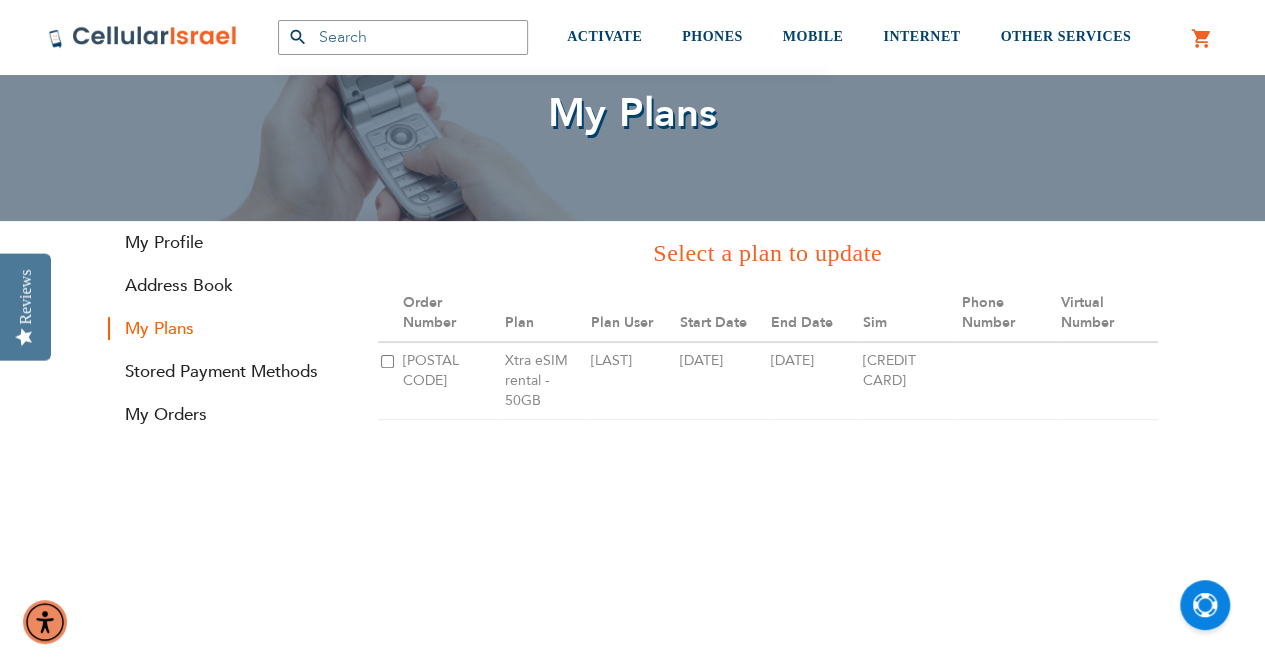 scroll, scrollTop: 106, scrollLeft: 0, axis: vertical 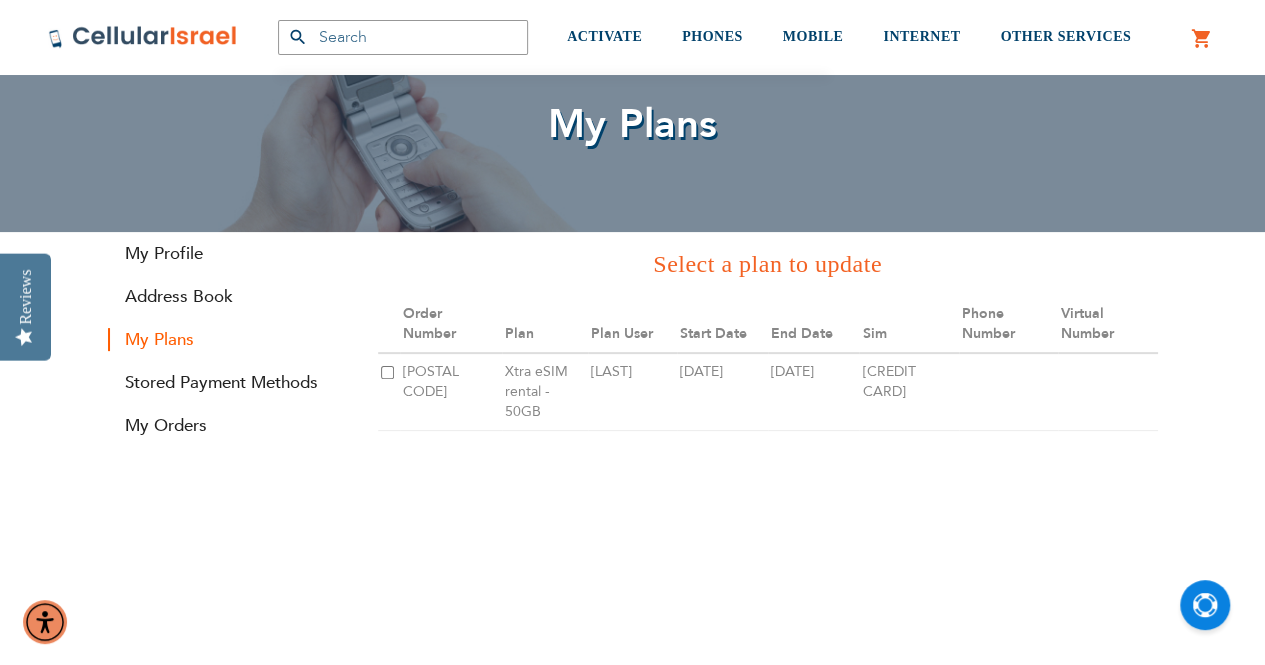 drag, startPoint x: 432, startPoint y: 371, endPoint x: 404, endPoint y: 424, distance: 59.94164 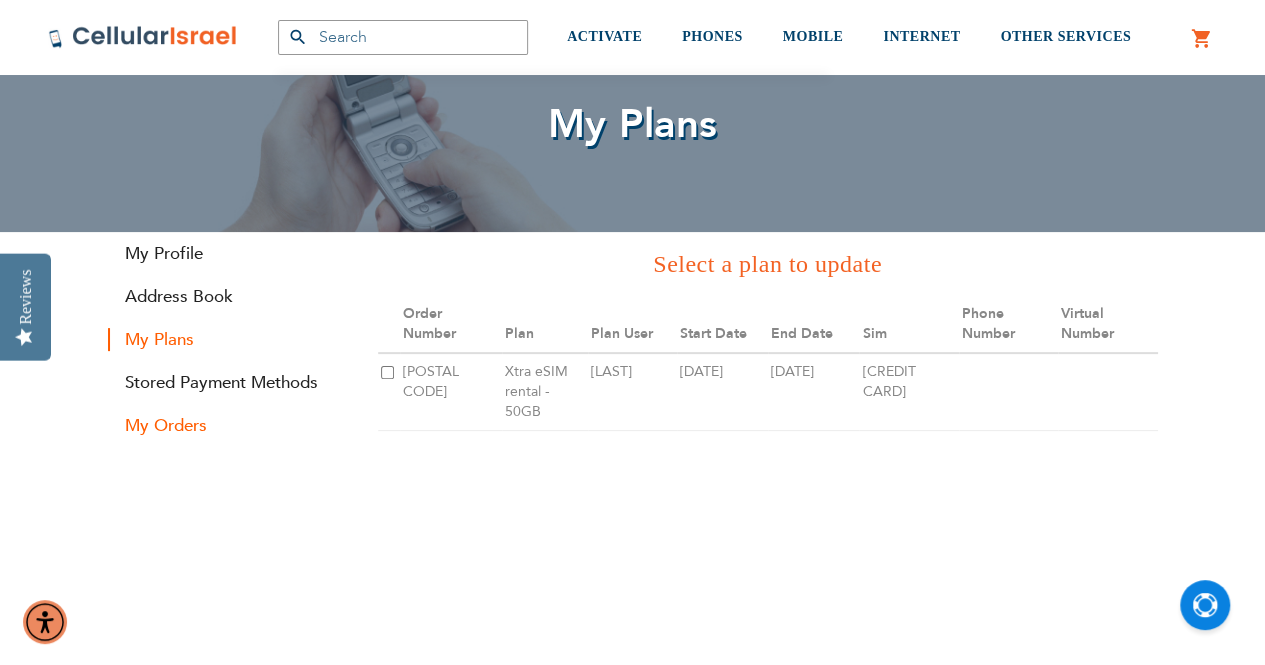 click on "My Orders" at bounding box center (228, 425) 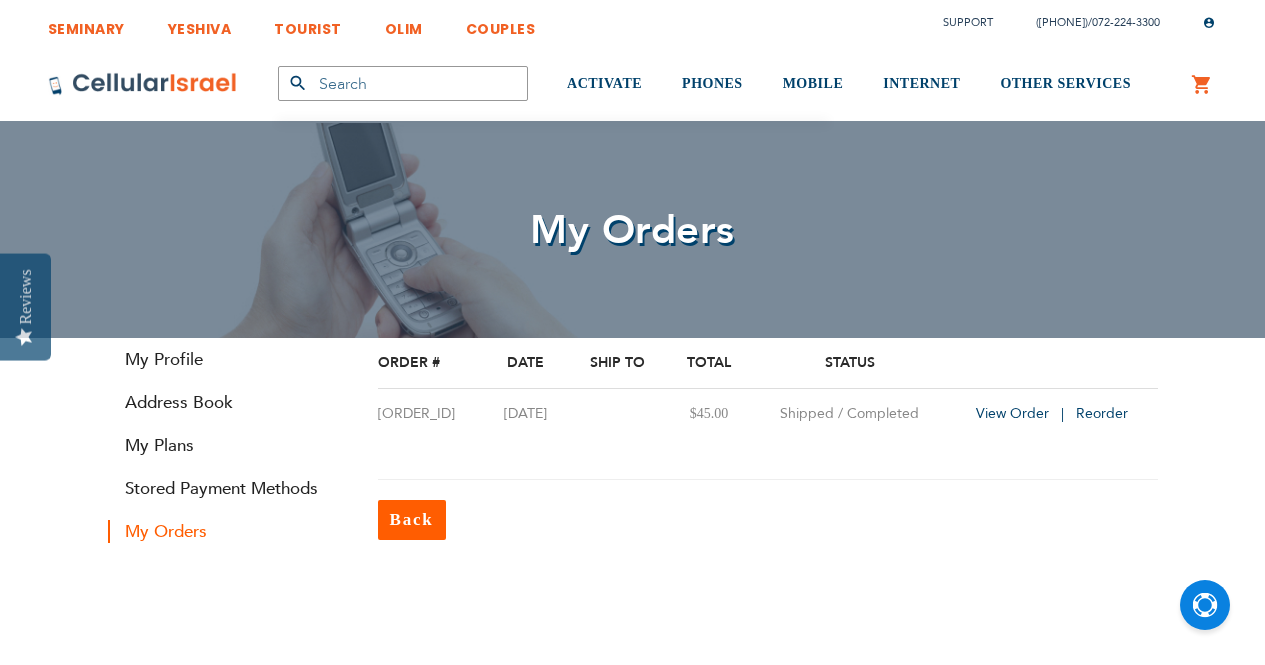 scroll, scrollTop: 0, scrollLeft: 0, axis: both 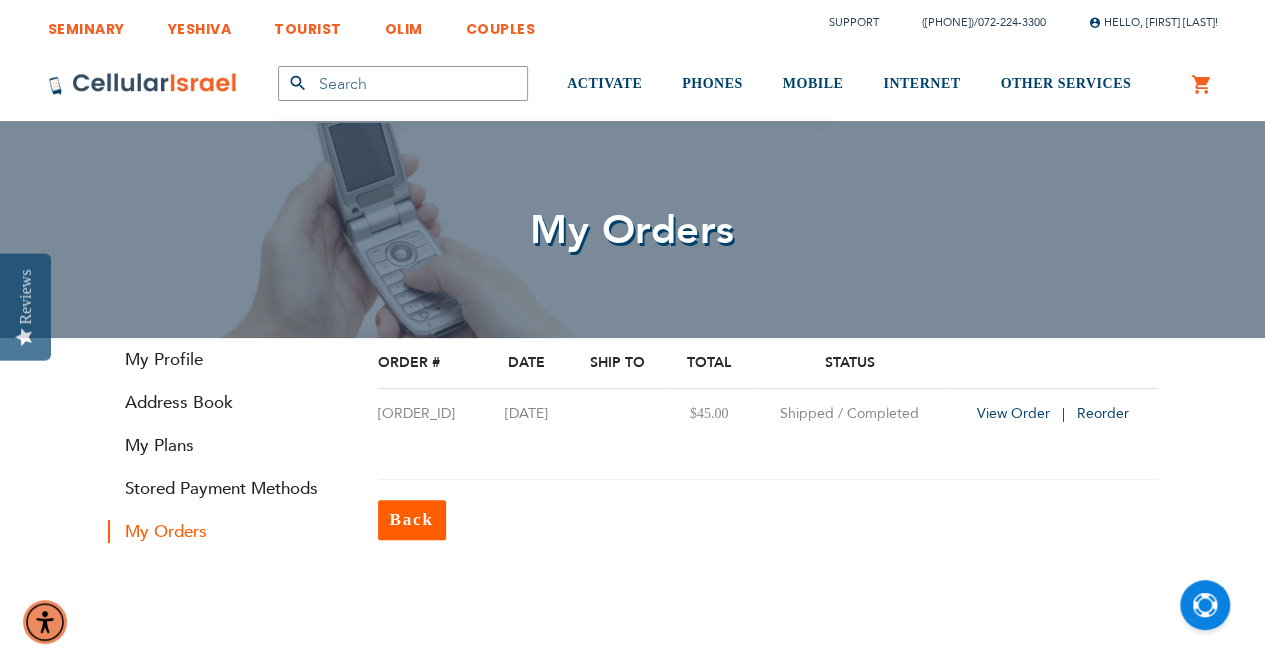 drag, startPoint x: 1004, startPoint y: 417, endPoint x: 996, endPoint y: 462, distance: 45.705578 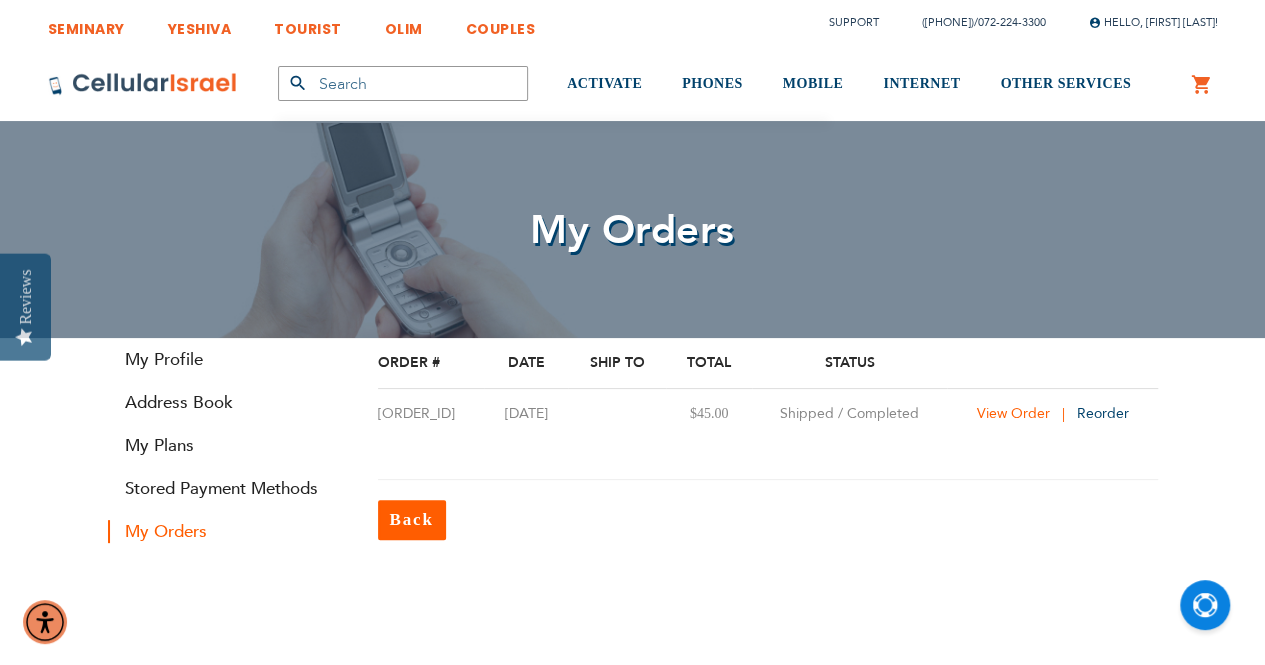 click on "View Order" at bounding box center (1012, 413) 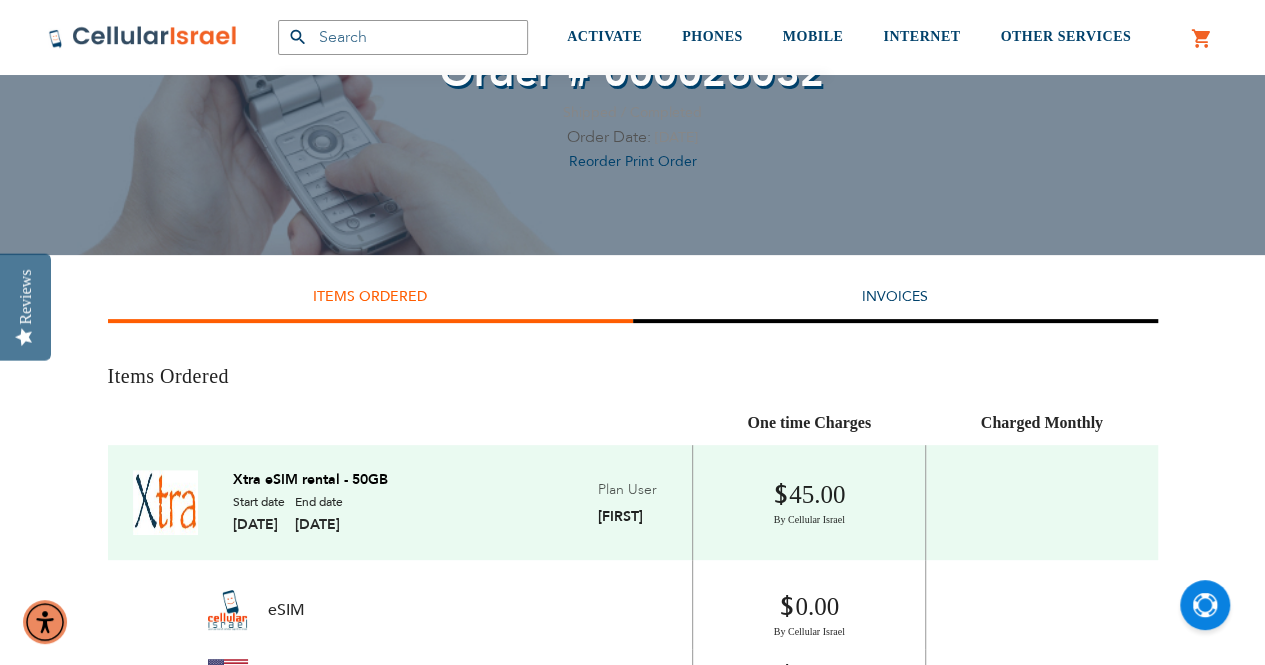 scroll, scrollTop: 156, scrollLeft: 0, axis: vertical 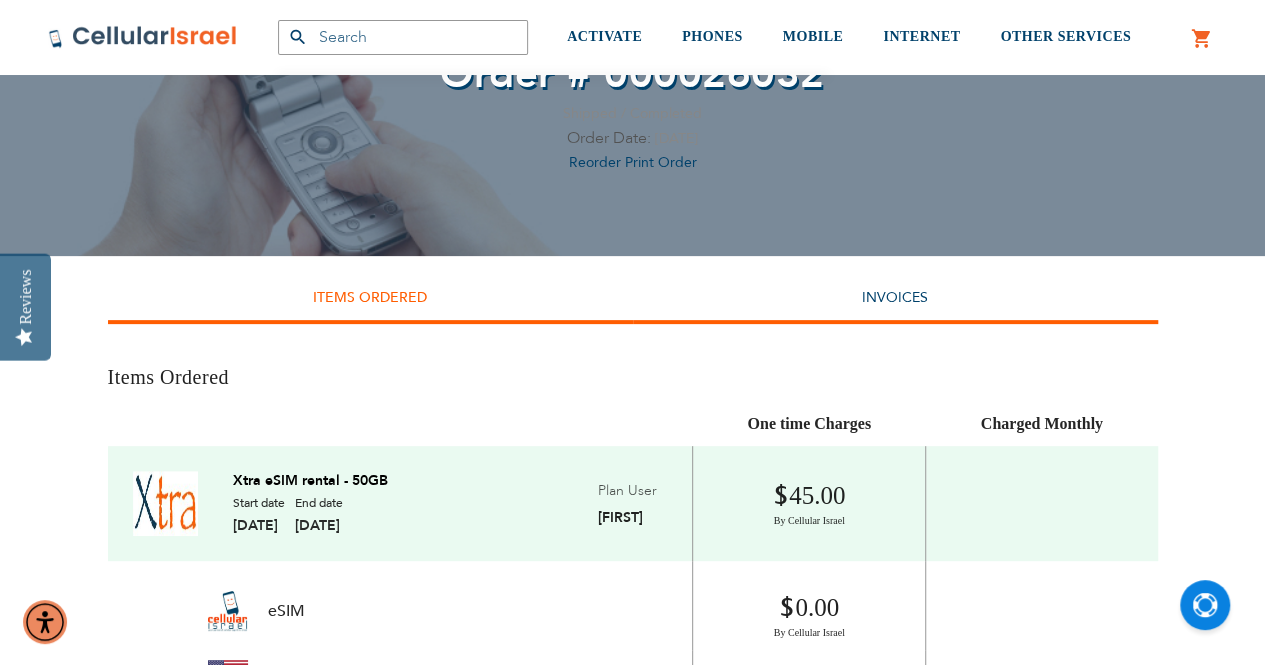 click on "Invoices" at bounding box center [895, 300] 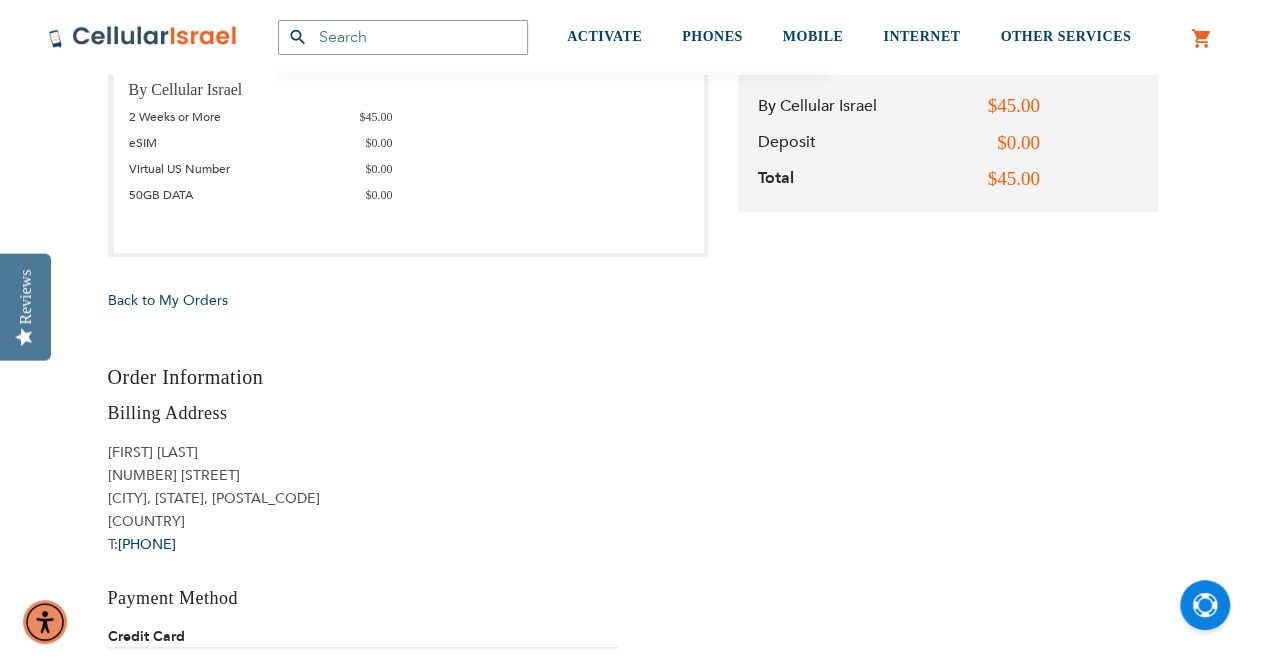 scroll, scrollTop: 1048, scrollLeft: 0, axis: vertical 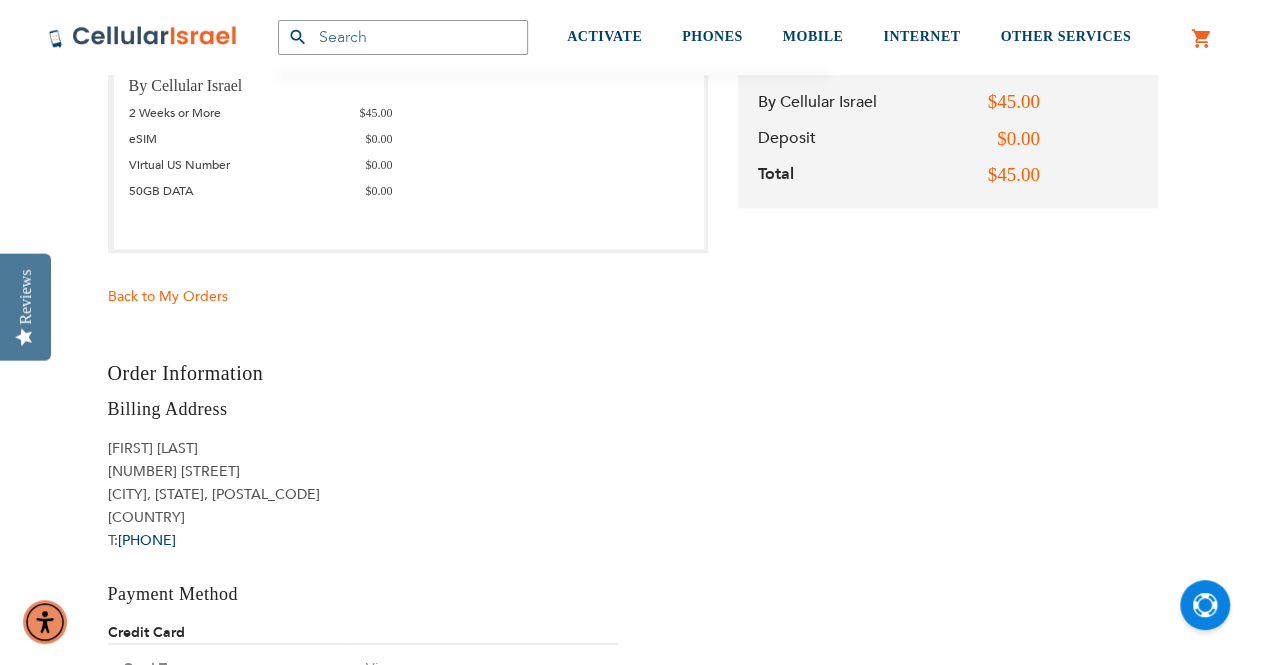 click on "Back to My Orders" at bounding box center (168, 296) 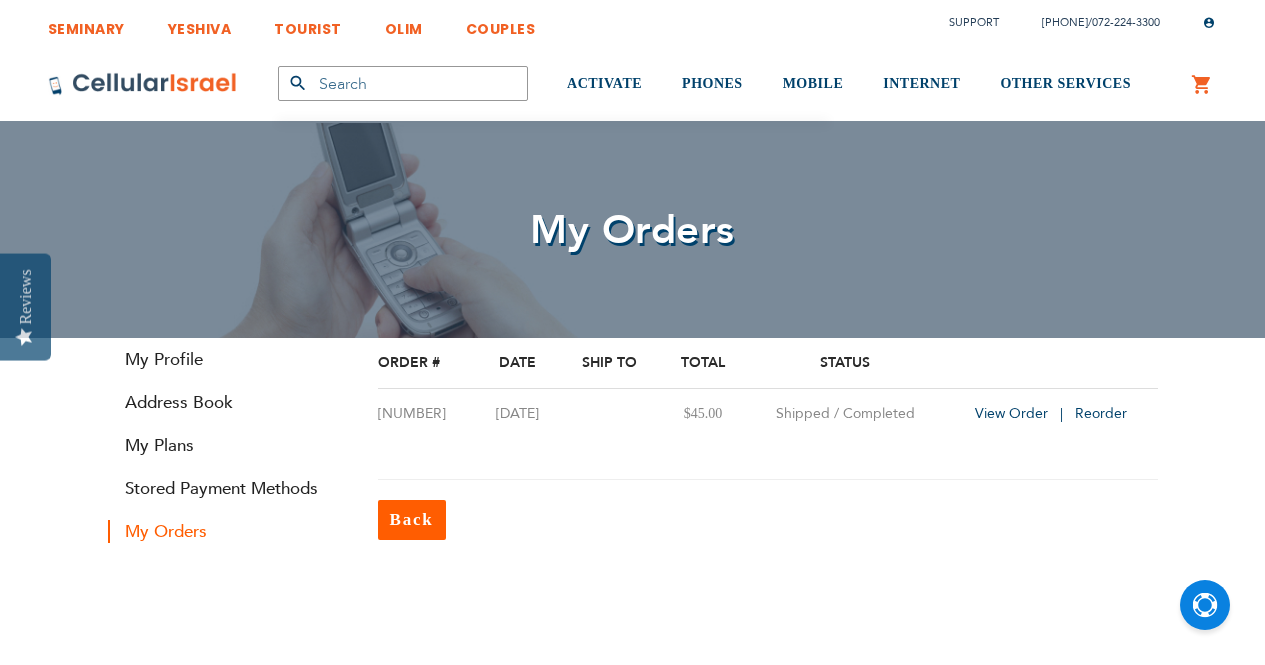 scroll, scrollTop: 0, scrollLeft: 0, axis: both 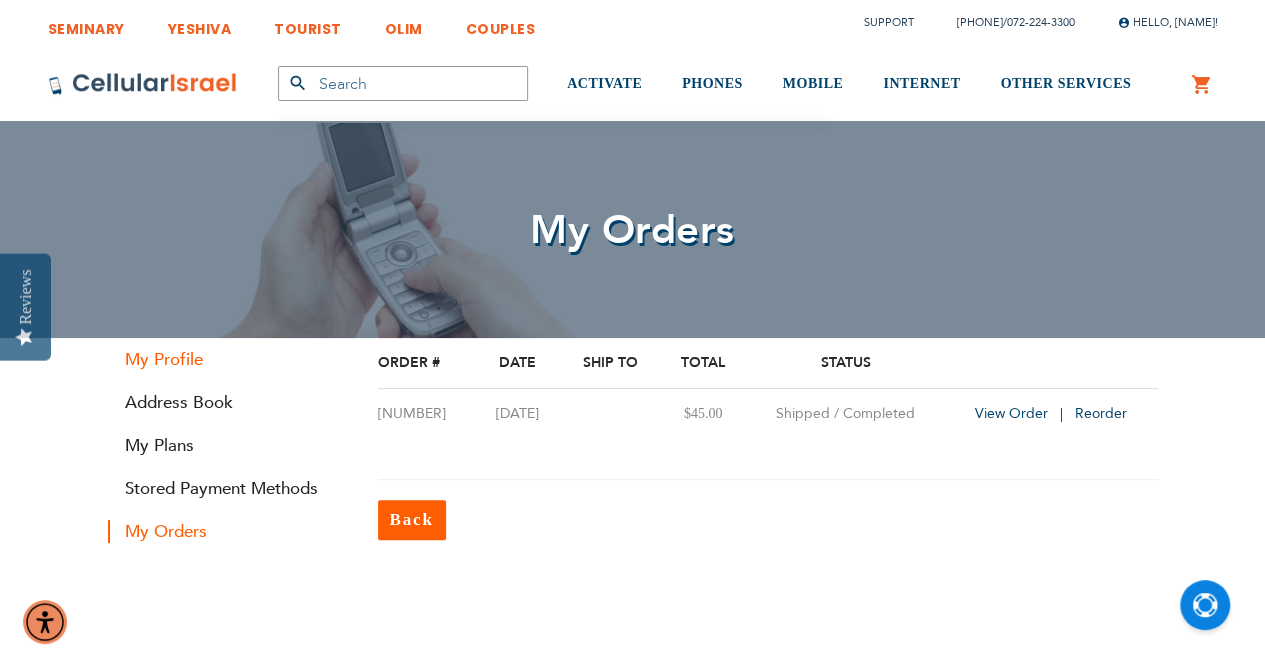 click on "My Profile" at bounding box center [228, 359] 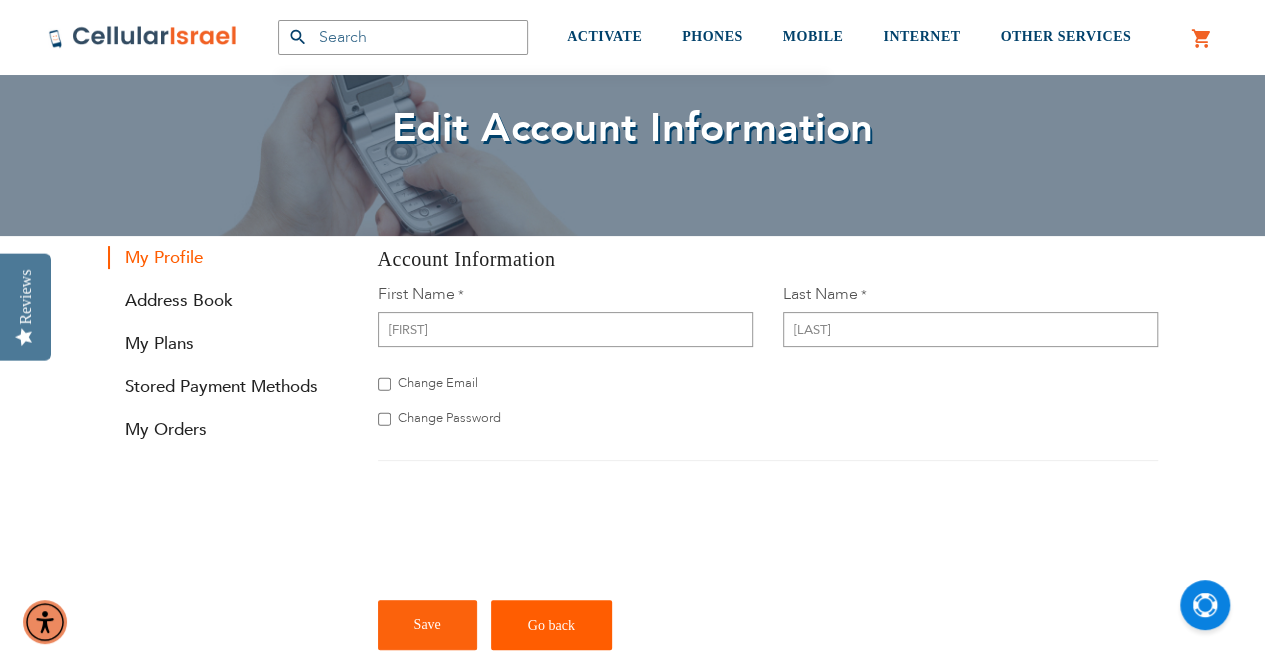 scroll, scrollTop: 90, scrollLeft: 0, axis: vertical 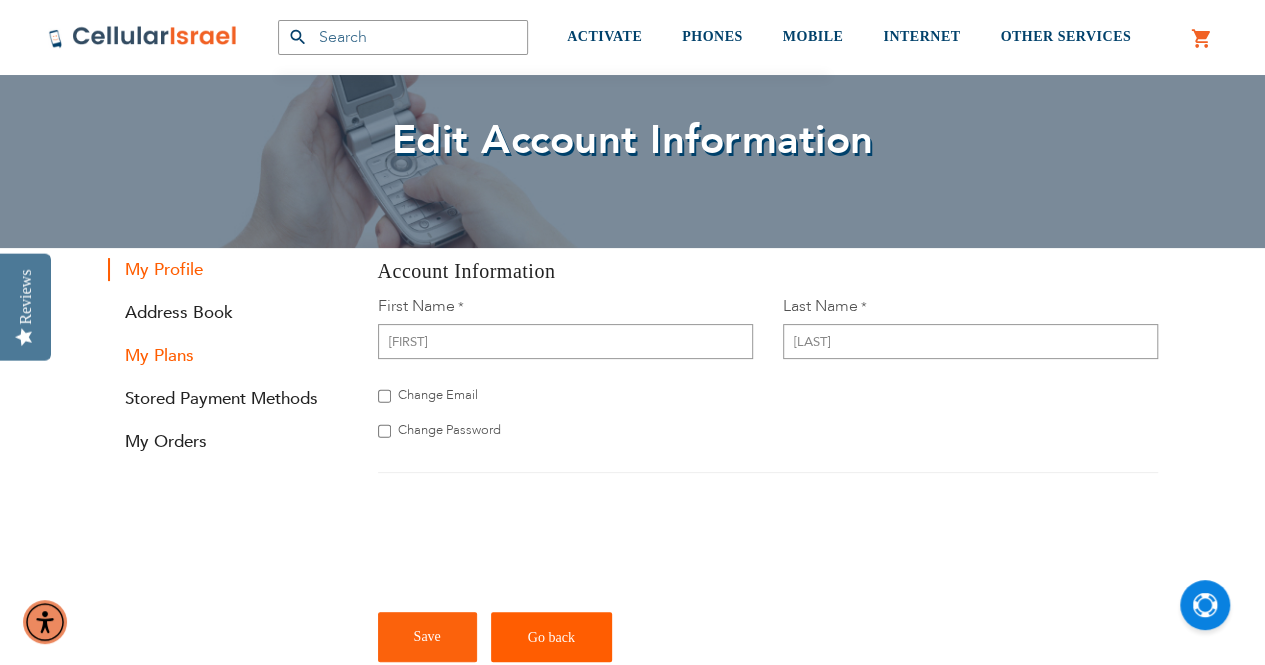 click on "My Plans" at bounding box center (228, 355) 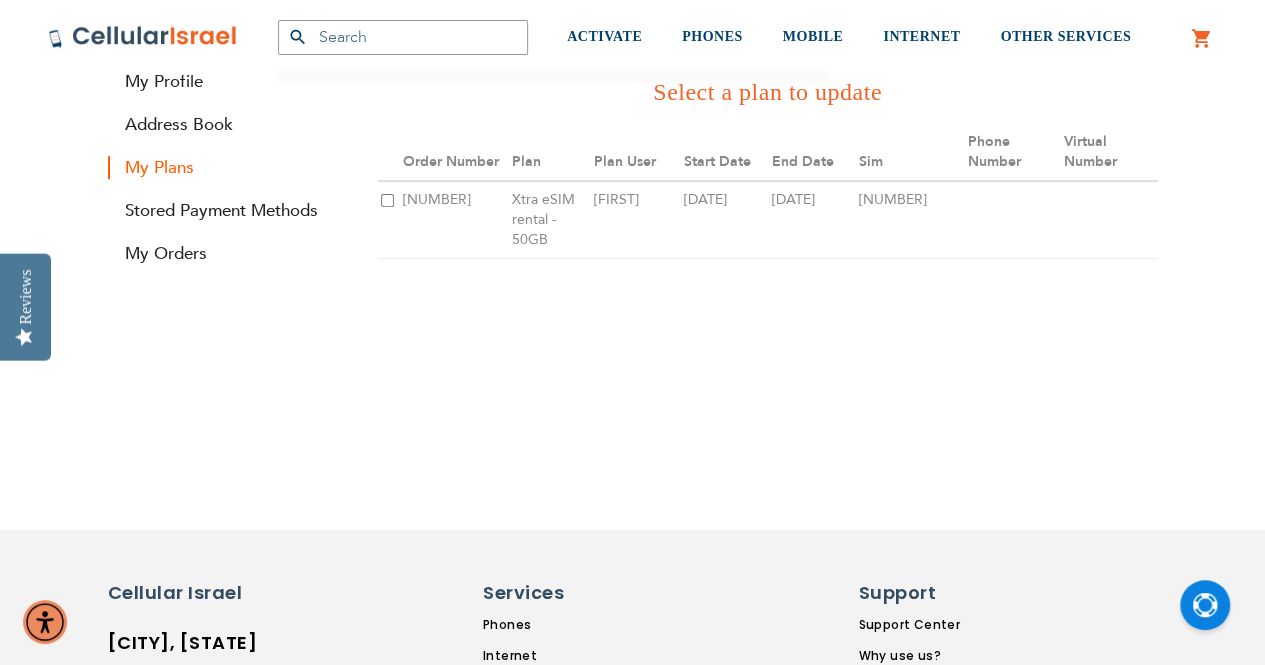 scroll, scrollTop: 0, scrollLeft: 0, axis: both 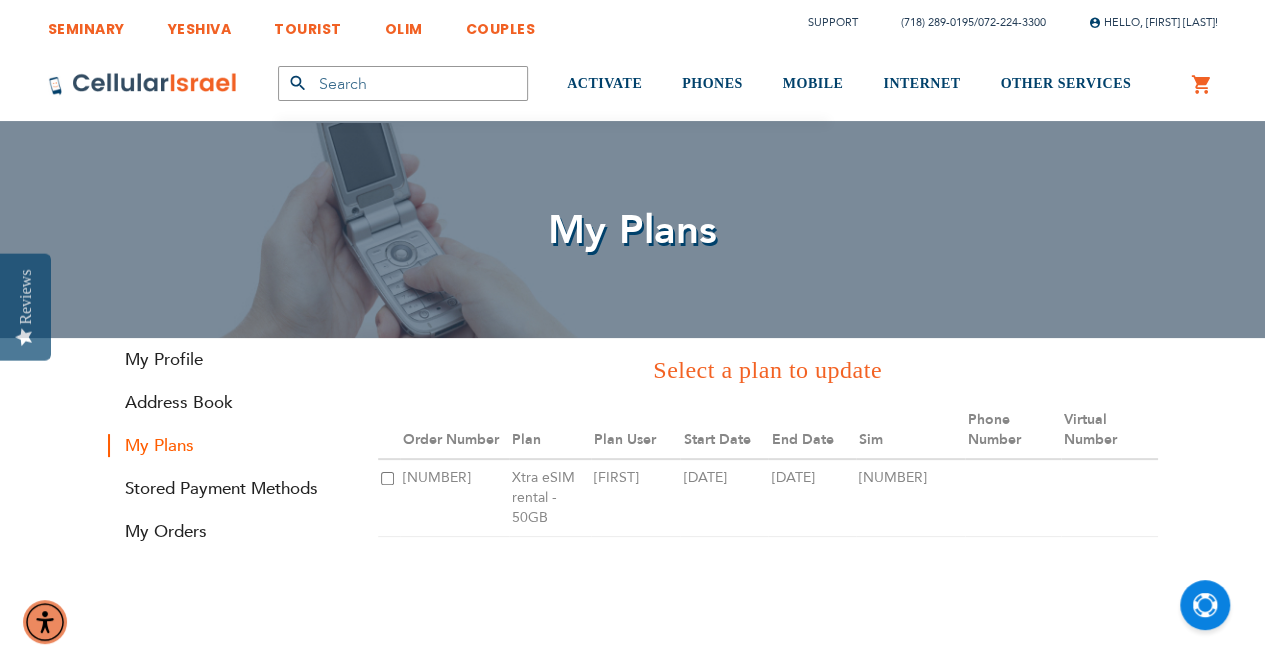 click on "[NUMBER]" at bounding box center [910, 498] 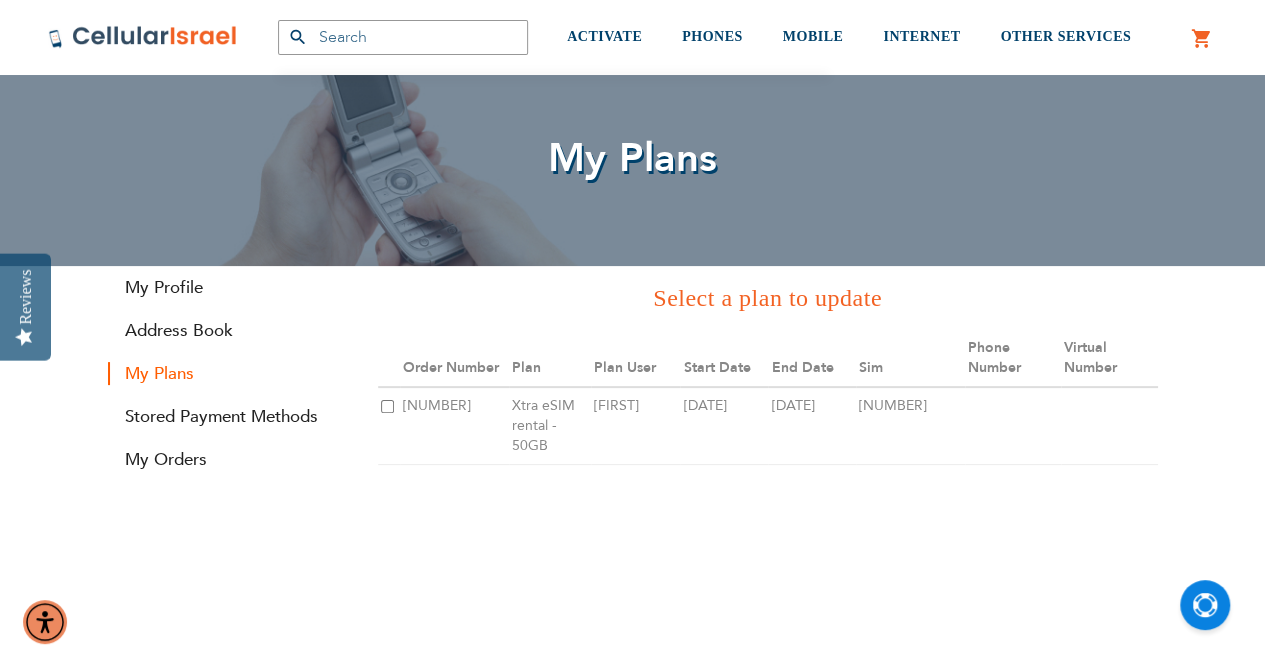 scroll, scrollTop: 69, scrollLeft: 0, axis: vertical 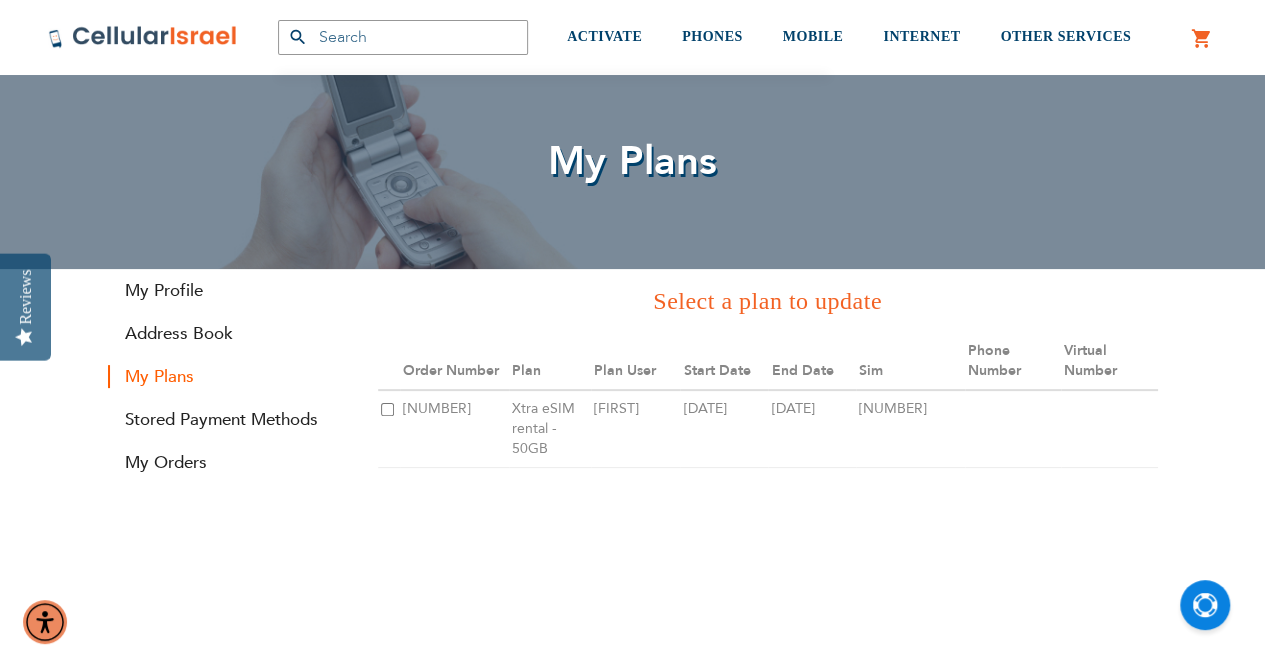 click on "[FIRST]" at bounding box center (636, 429) 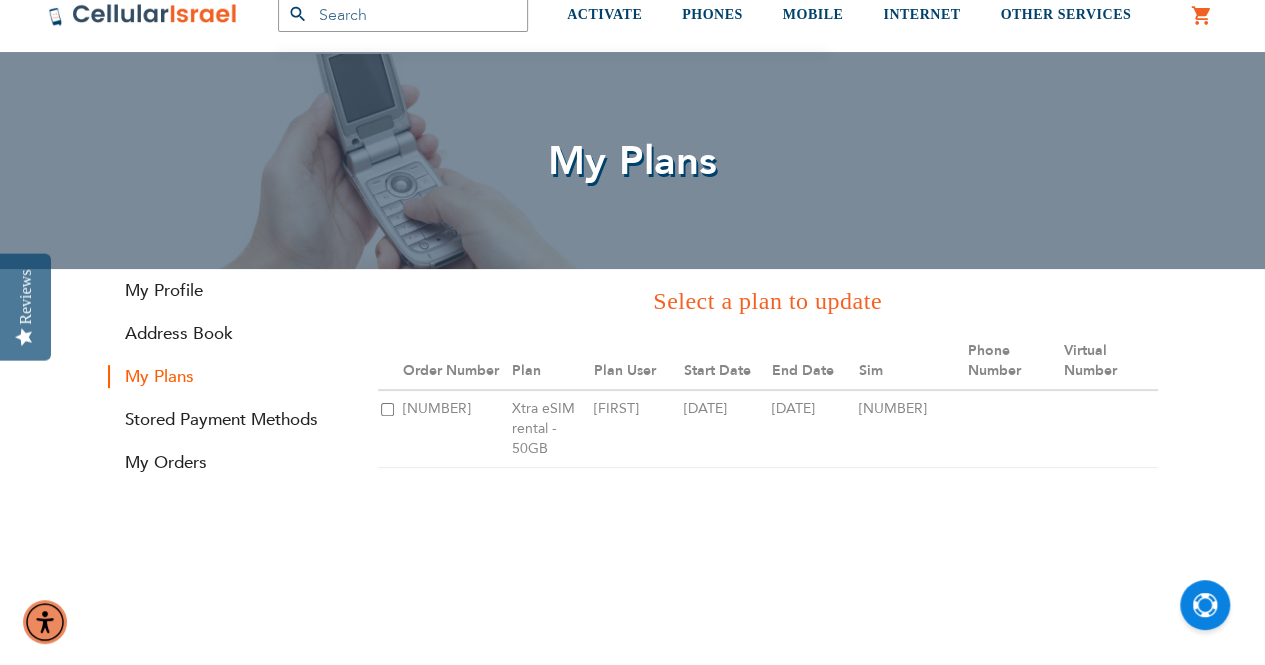 scroll, scrollTop: 27, scrollLeft: 0, axis: vertical 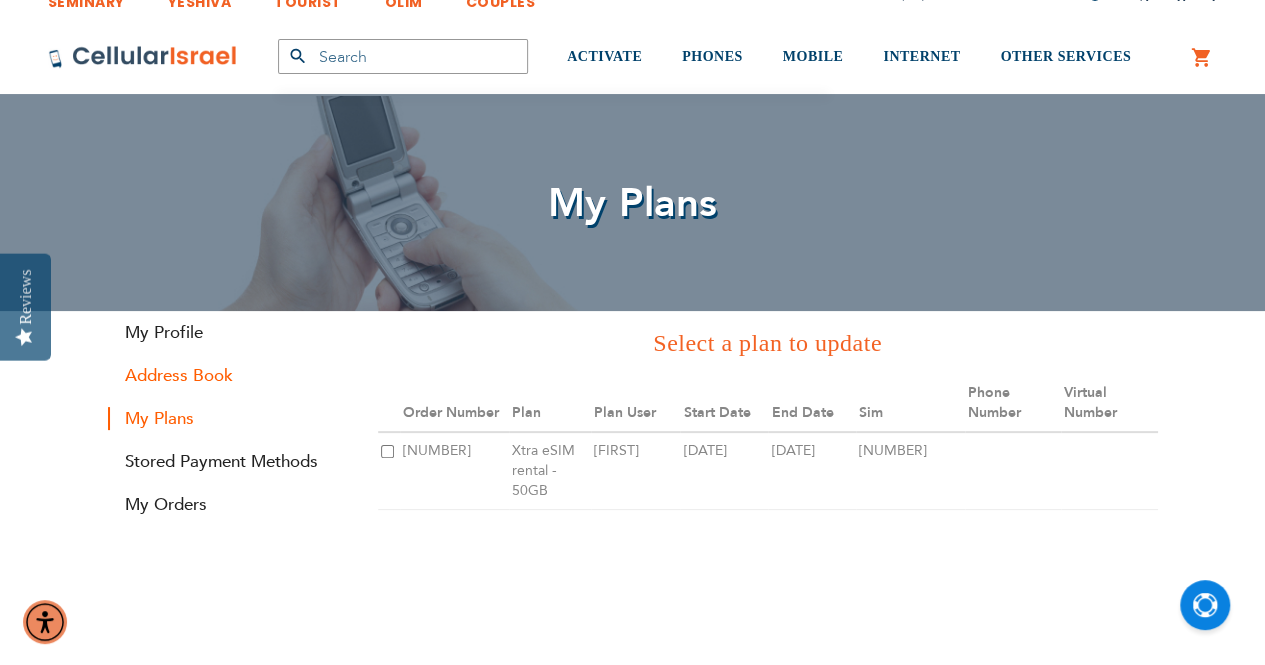 click on "Address Book" at bounding box center (228, 375) 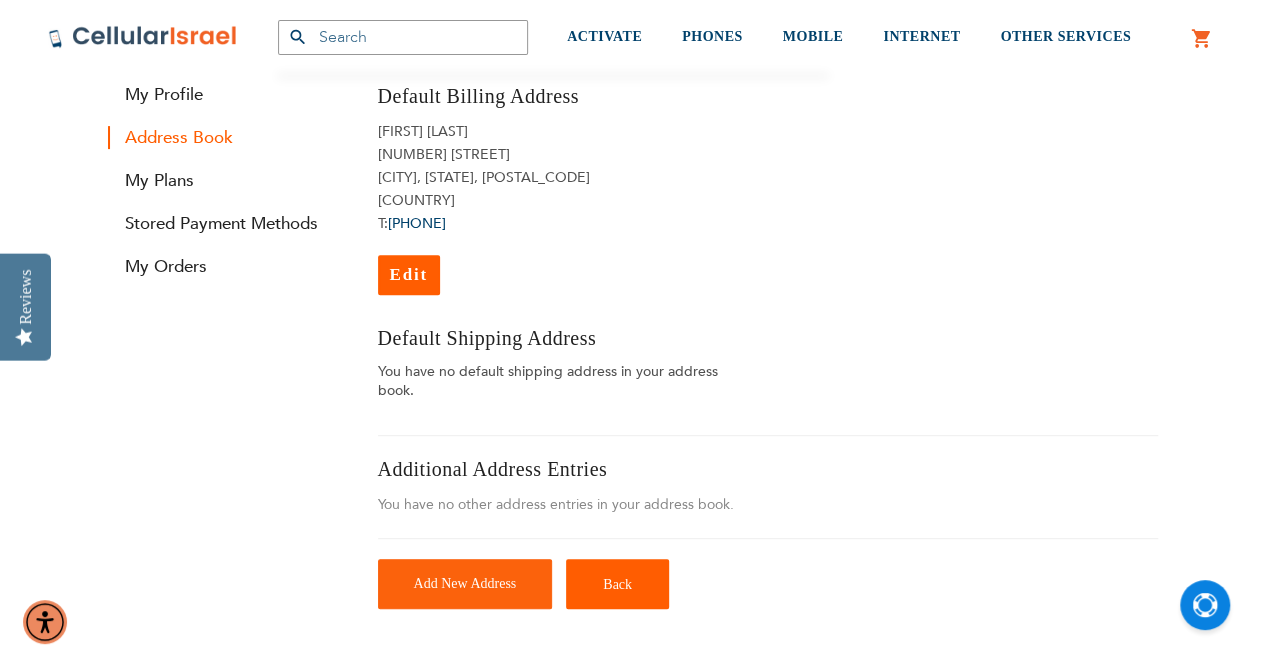 scroll, scrollTop: 264, scrollLeft: 0, axis: vertical 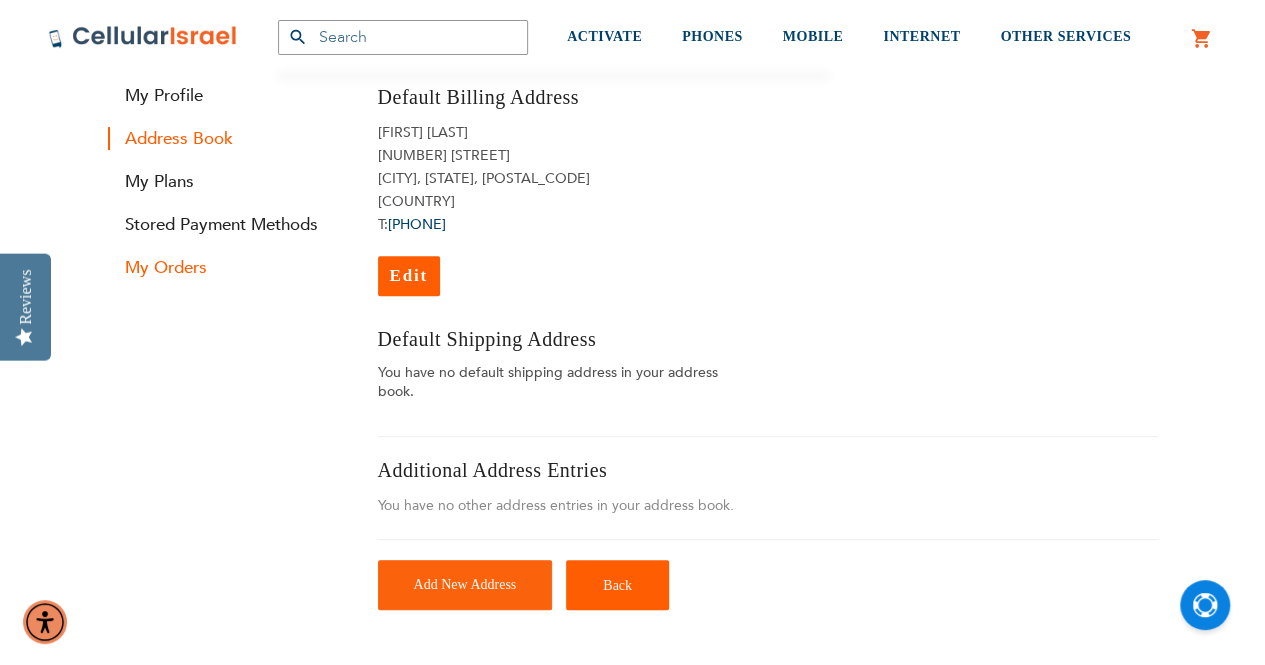 click on "My Orders" at bounding box center [228, 267] 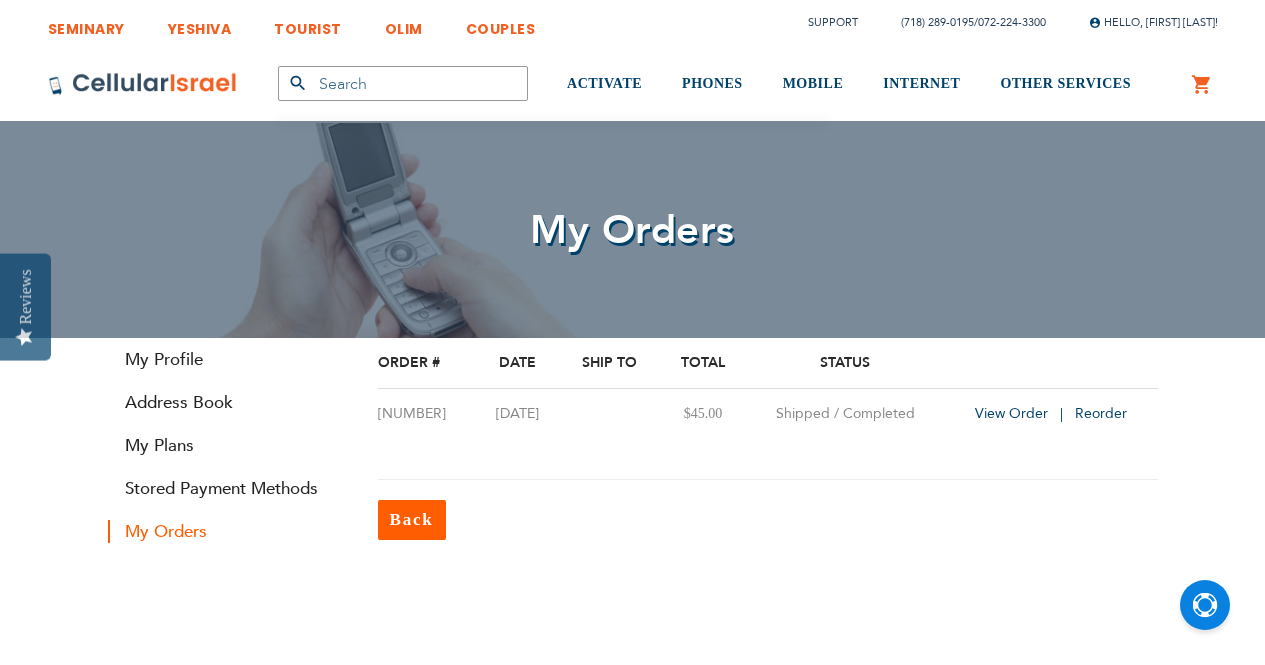 scroll, scrollTop: 0, scrollLeft: 0, axis: both 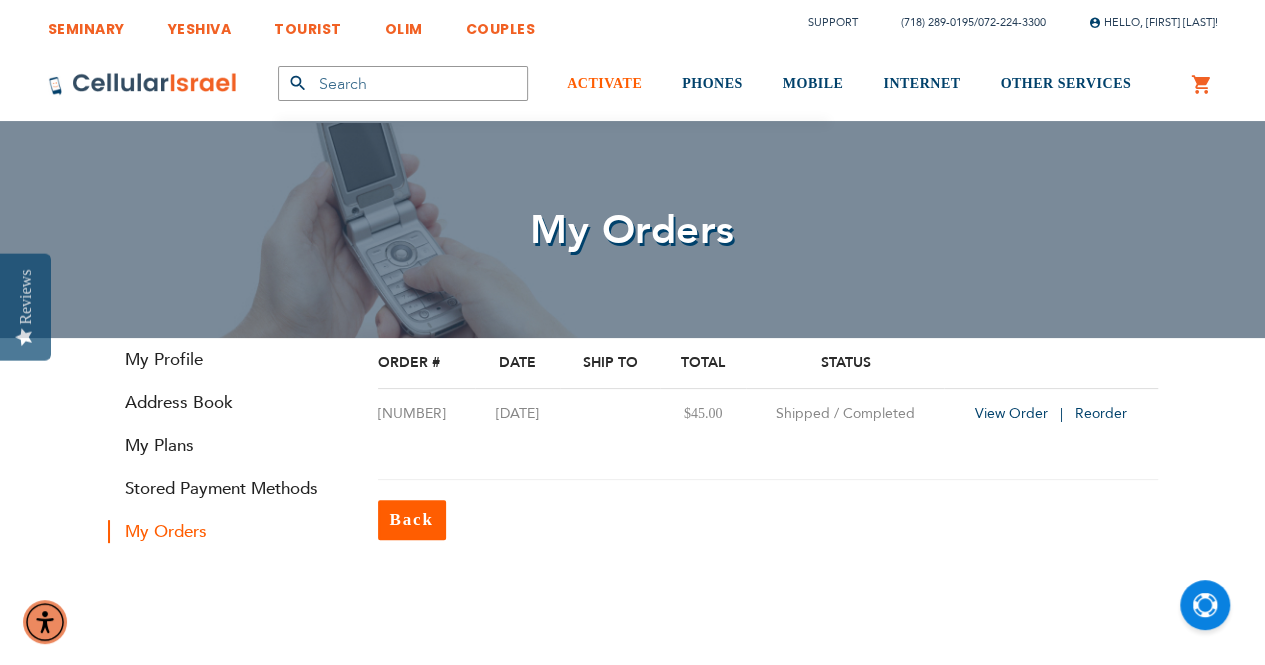 click on "ACTIVATE" at bounding box center (604, 83) 